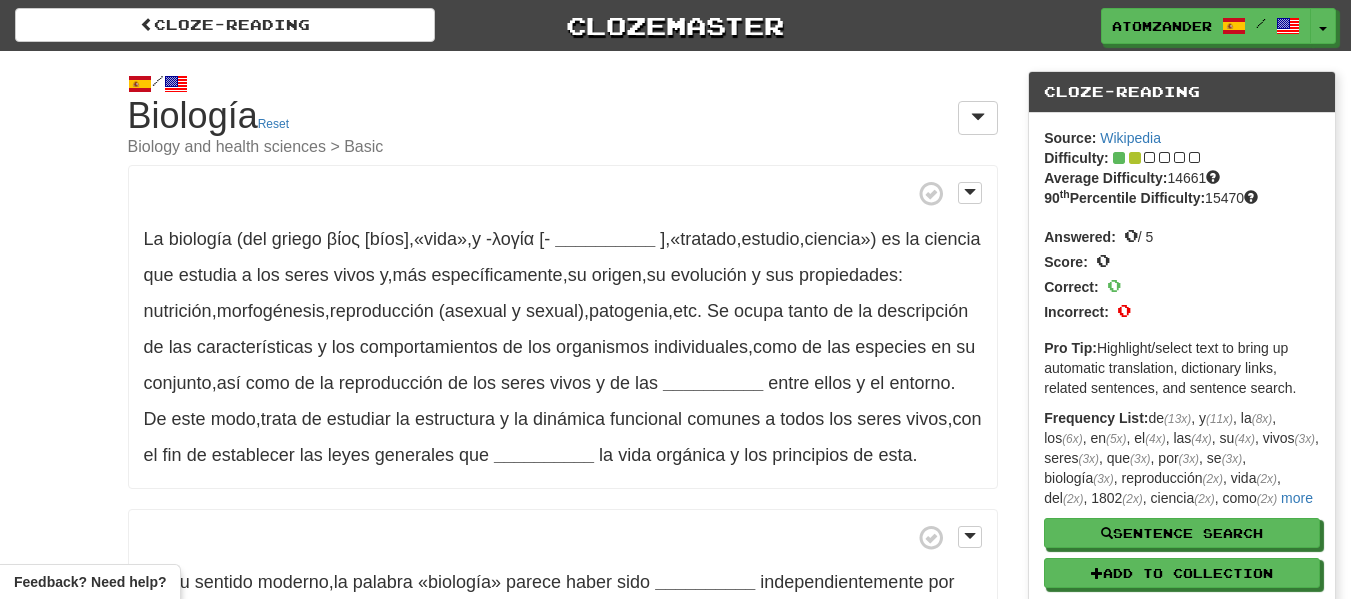 scroll, scrollTop: 0, scrollLeft: 0, axis: both 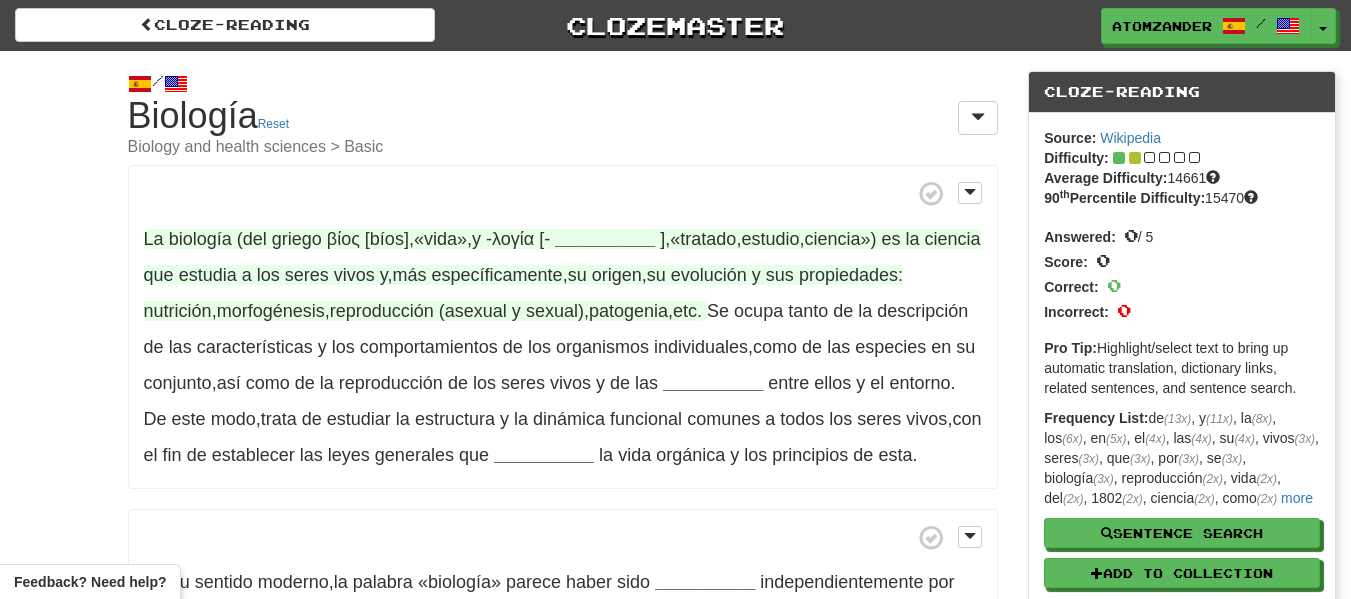 click on "y" at bounding box center [476, 239] 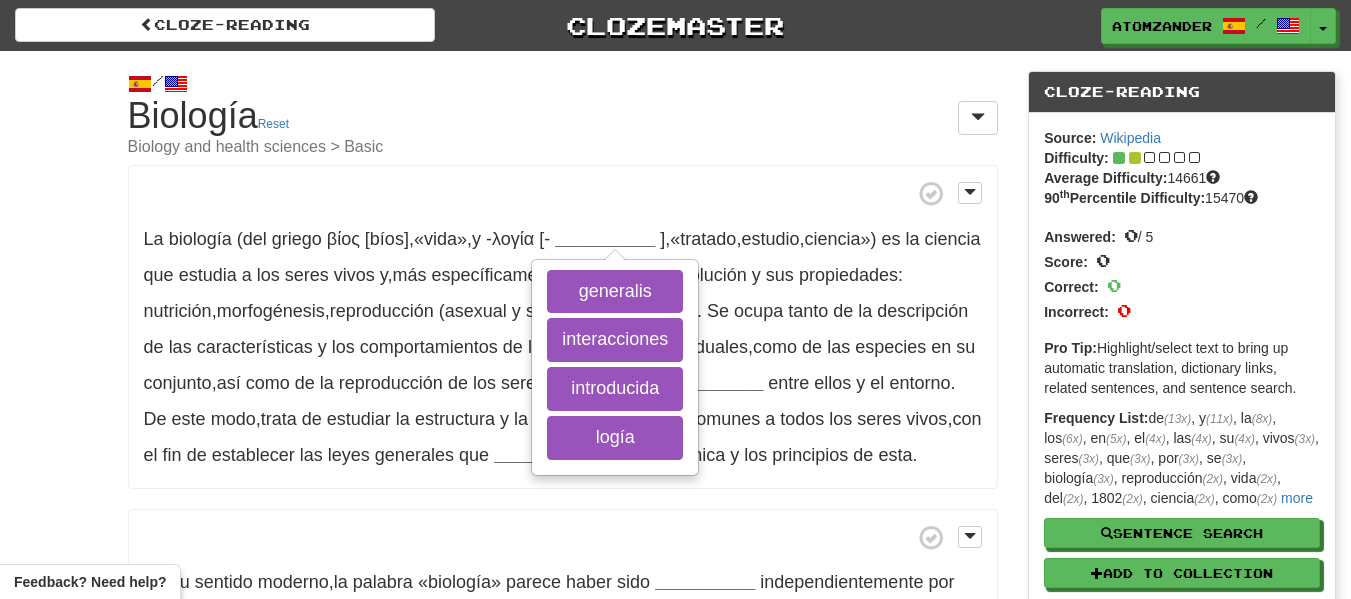 click at bounding box center (563, 193) 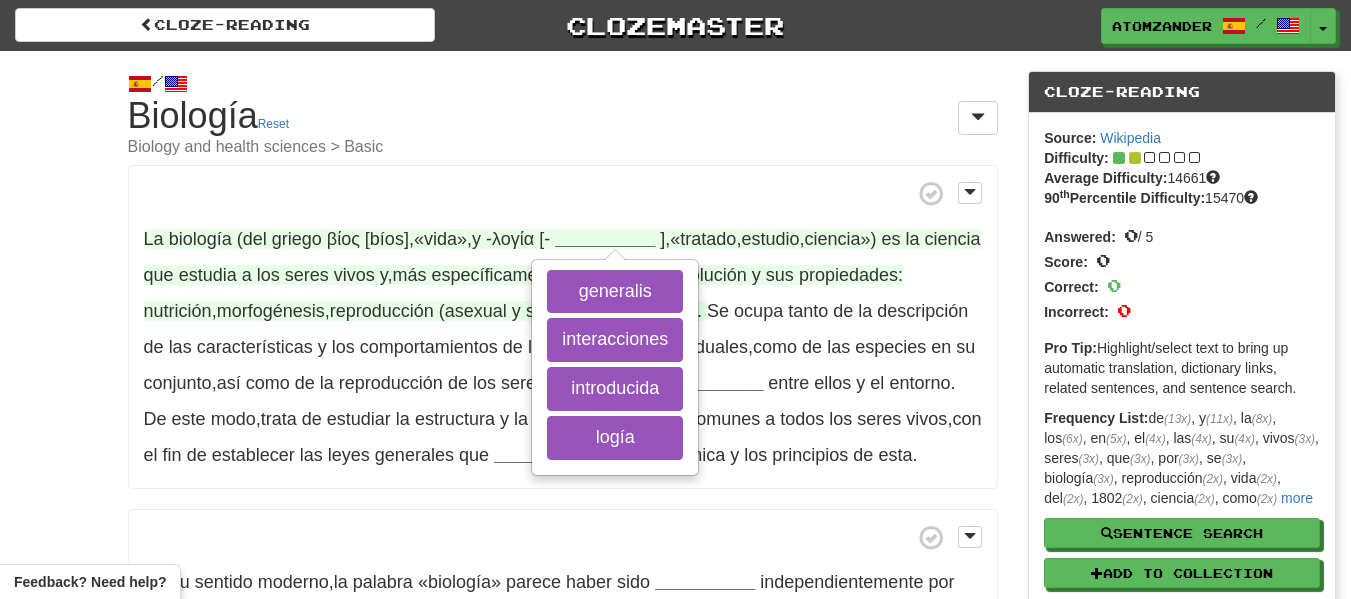 click on "evolución" at bounding box center (709, 275) 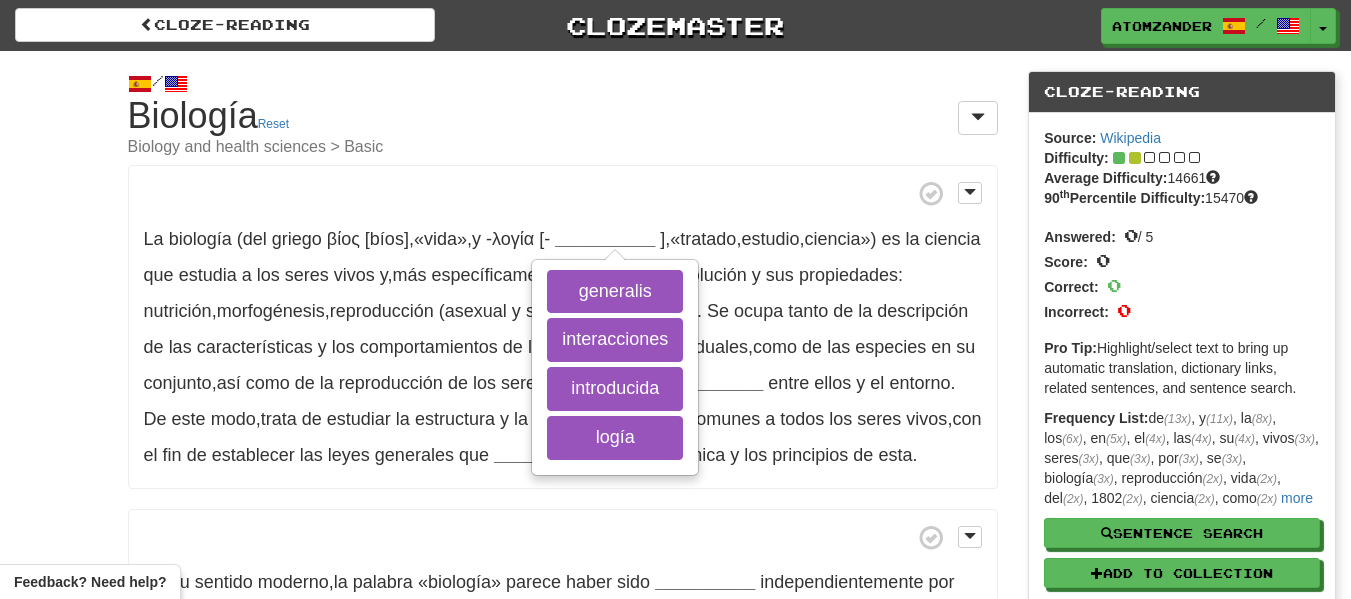 click on "La   biología   (del   griego   βίος   [bíos] ,  «vida» ,  y   -λογία   [-
__________ generalis interacciones introducida logía
] ,  «tratado ,  estudio ,  ciencia»)   es   la   ciencia   que   estudia   a   los   seres   vivos   y ,  más   específicamente ,  su   origen ,  su   evolución   y   sus   propiedades:   nutrición ,  morfogénesis ,  reproducción   (asexual   y   sexual) ,  patogenia ,  etc .
Se   ocupa   tanto   de   la   descripción   de   las   características   y   los   comportamientos   de   los   organismos   individuales ,  como   de   las   especies   en   su   conjunto ,  así   como   de   la   reproducción   de   los   seres   vivos   y   de   las
__________
entre   ellos   y   el   entorno .
De   este   modo ,  trata   de   estudiar   la   estructura   y   la   dinámica   funcional   comunes   a   todos   los   seres   vivos ,  con   el   fin   de   establecer" at bounding box center (563, 327) 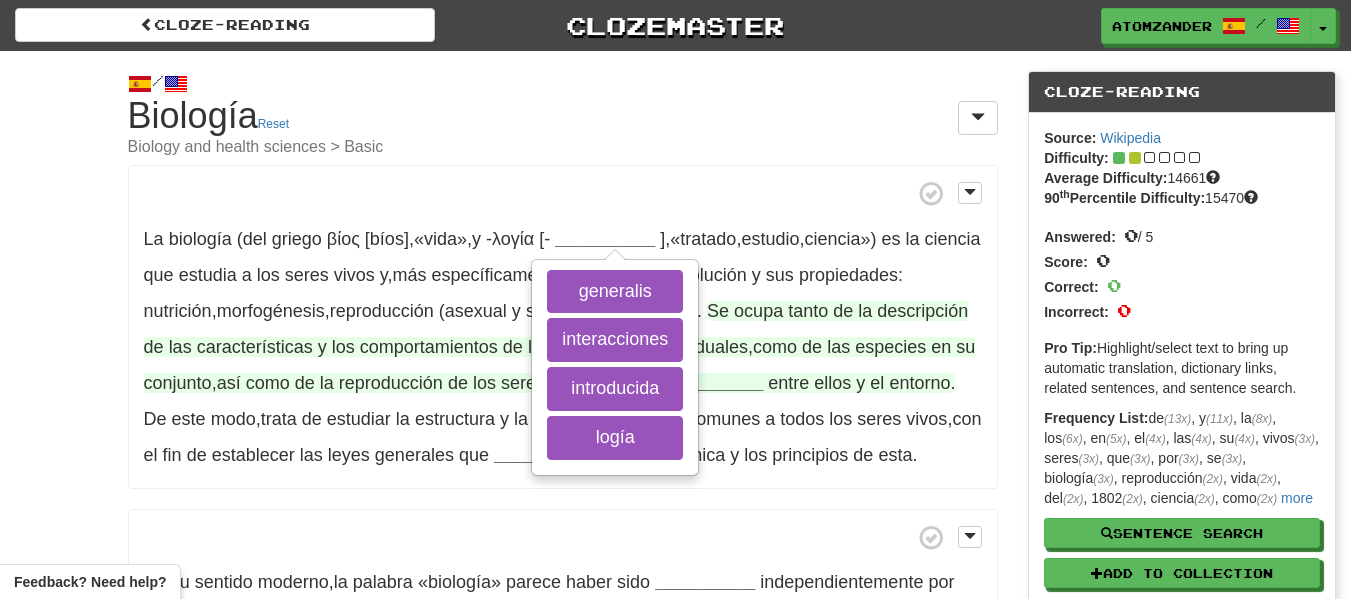 click on "__________" at bounding box center (713, 383) 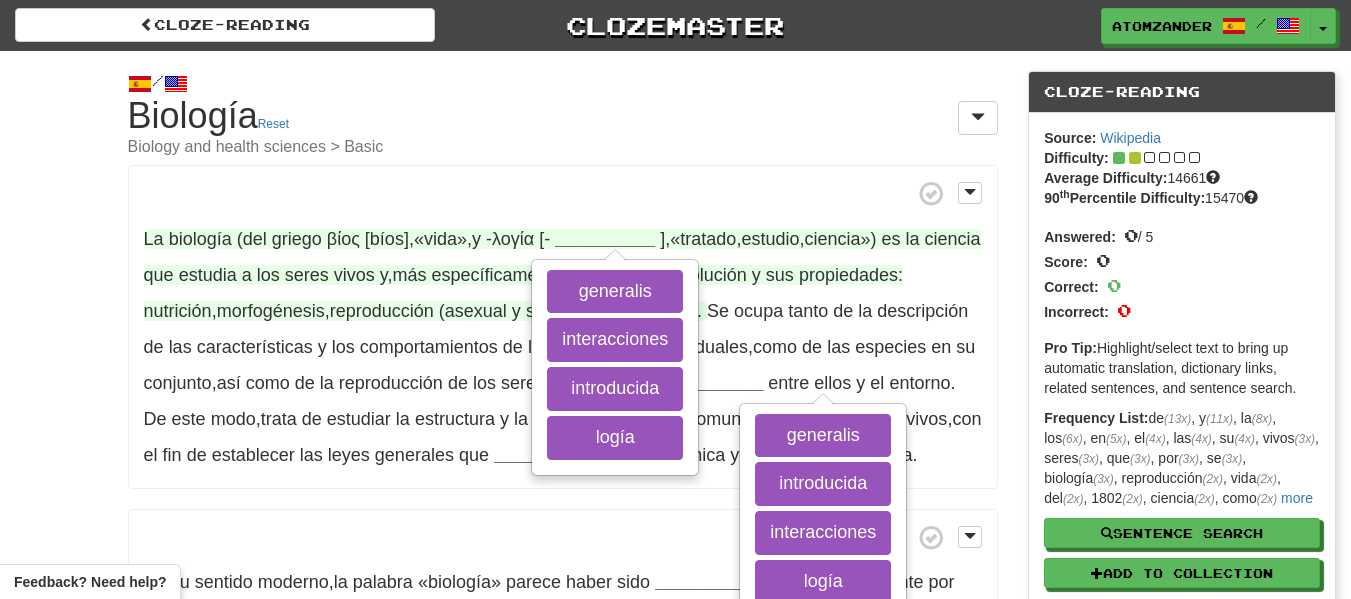 click on "__________" at bounding box center [605, 239] 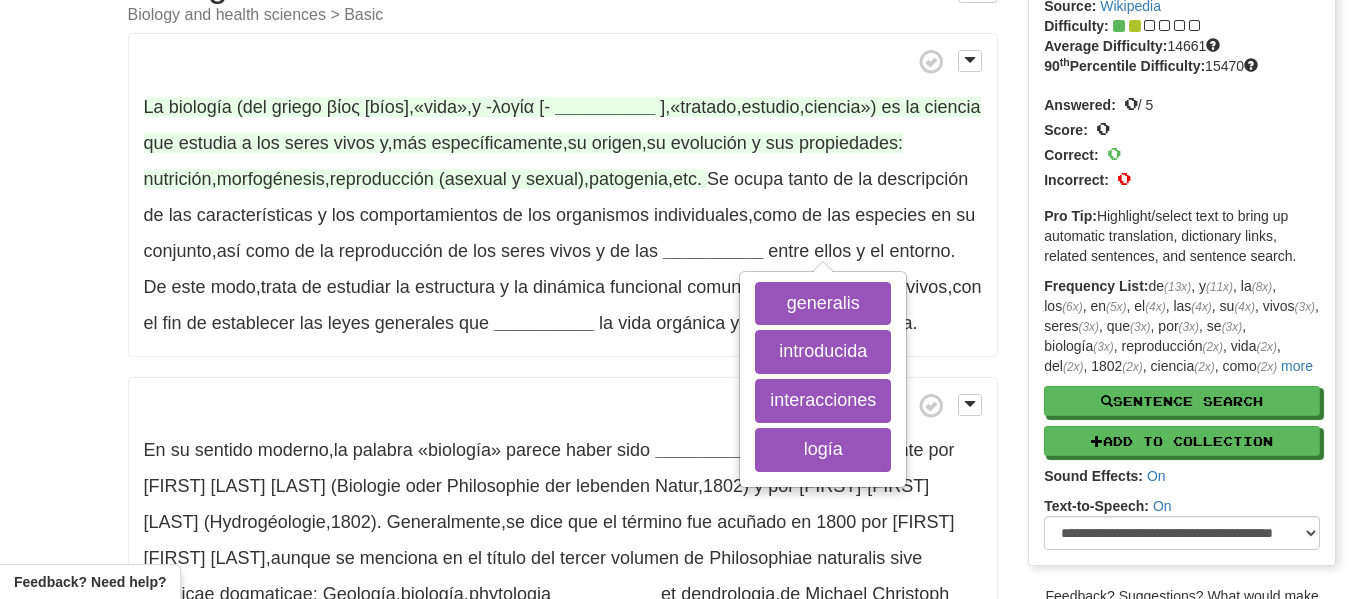 scroll, scrollTop: 130, scrollLeft: 0, axis: vertical 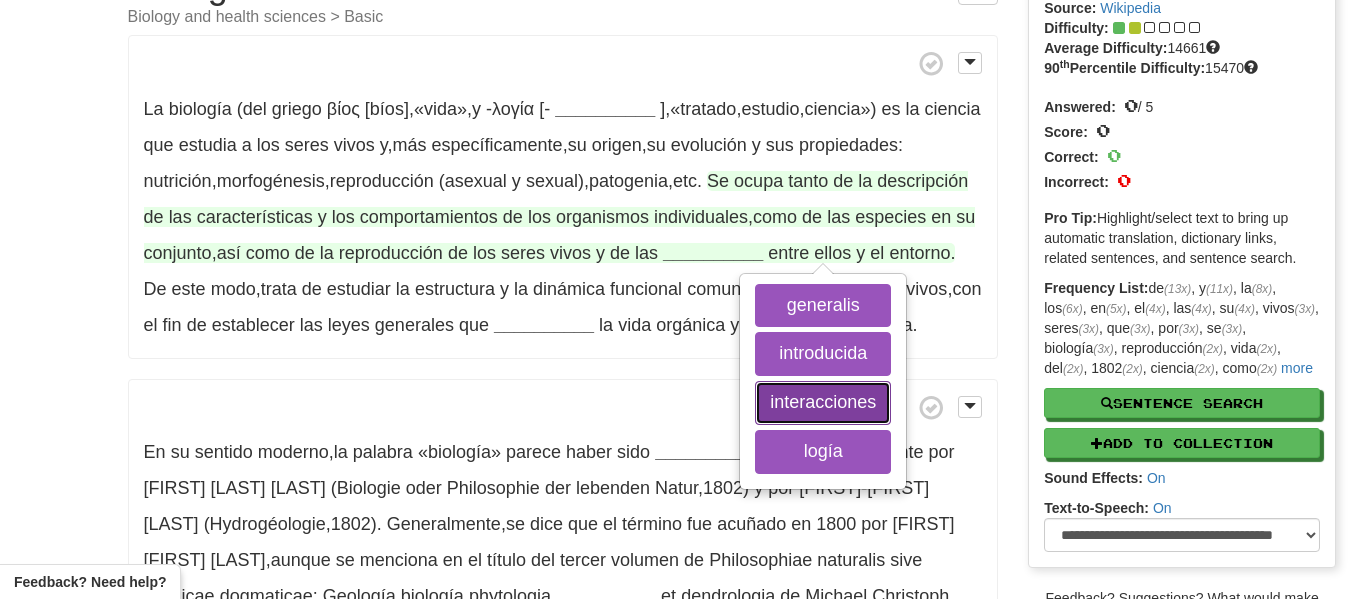 click on "interacciones" at bounding box center [823, 403] 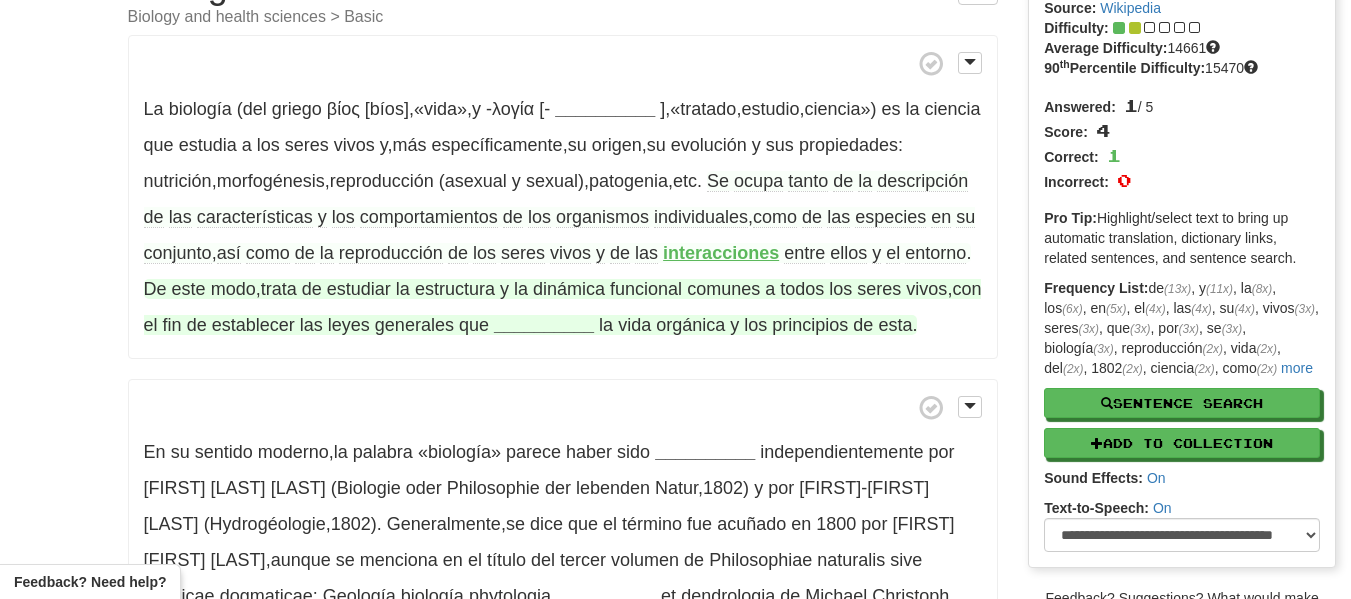 click on "__________" at bounding box center [544, 325] 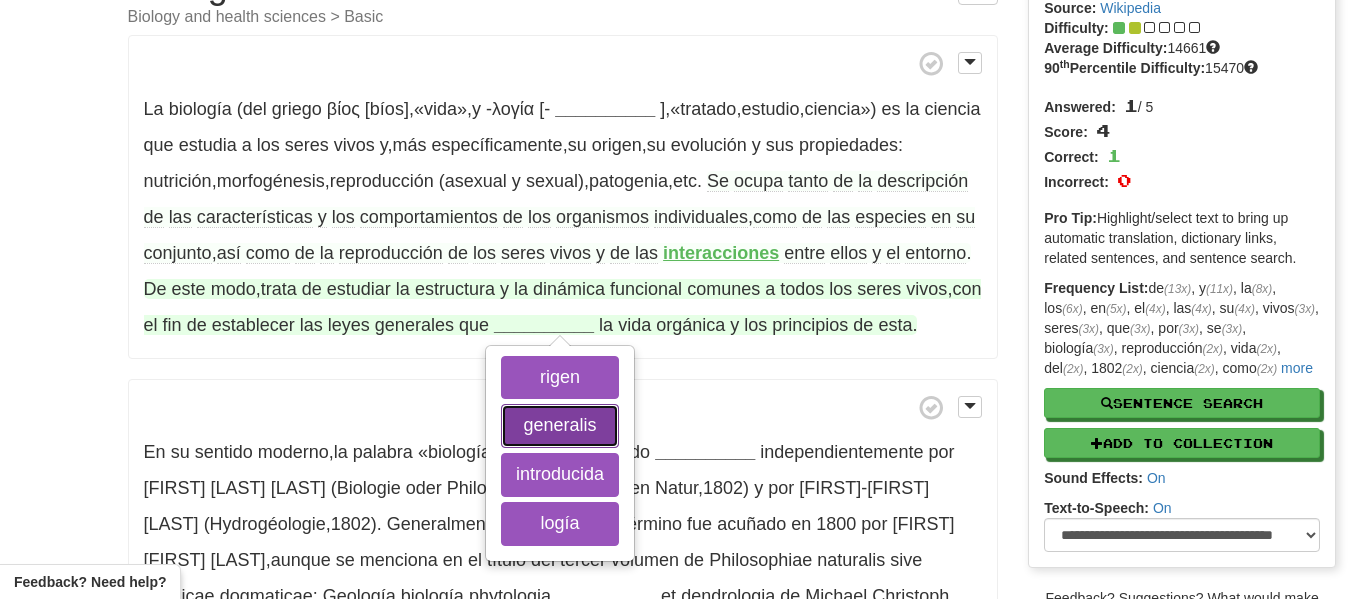 click on "generalis" at bounding box center [560, 426] 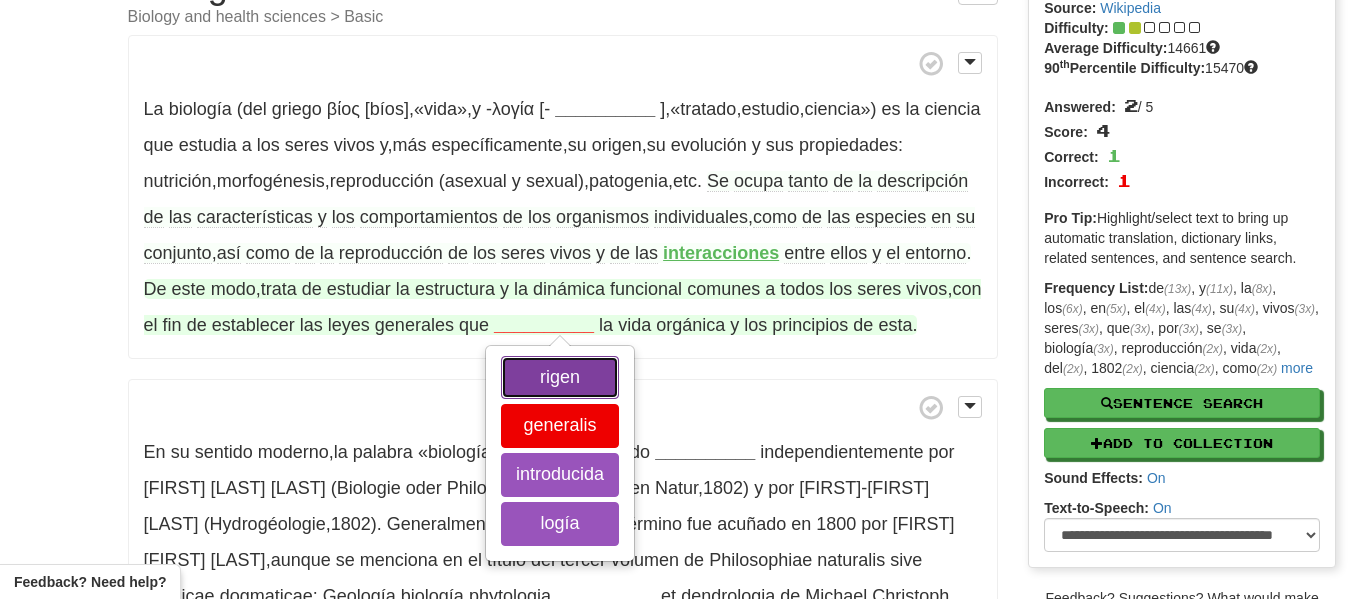 click on "rigen" at bounding box center [560, 378] 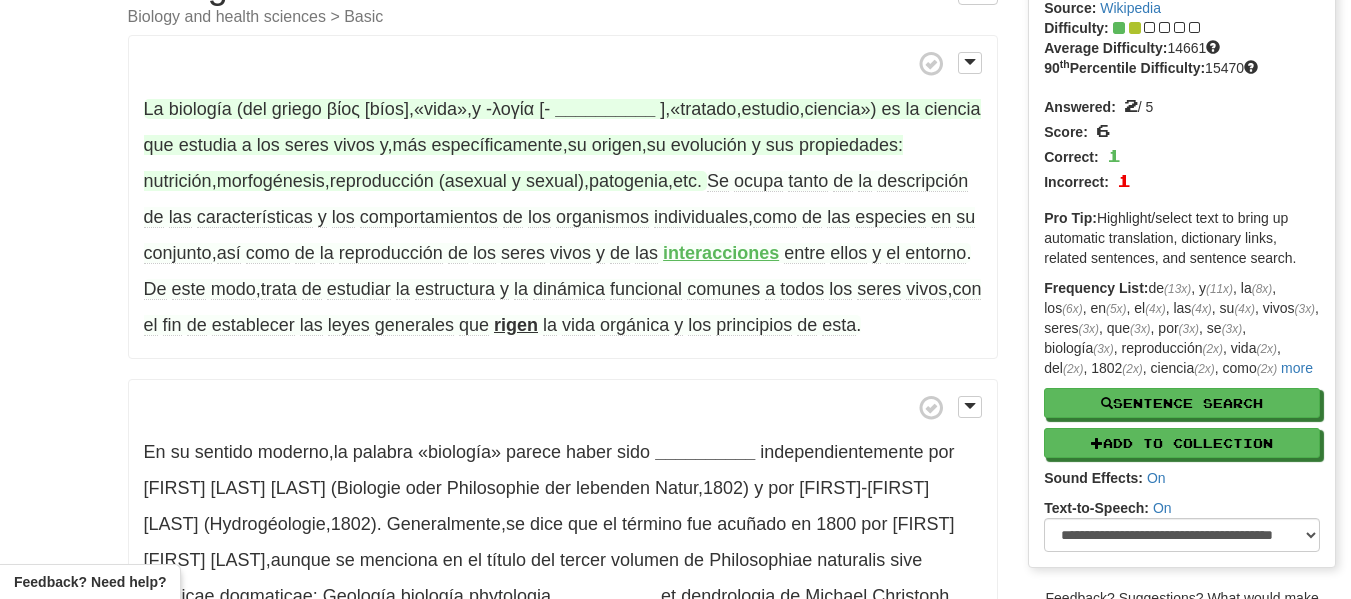 click on "__________" at bounding box center [605, 109] 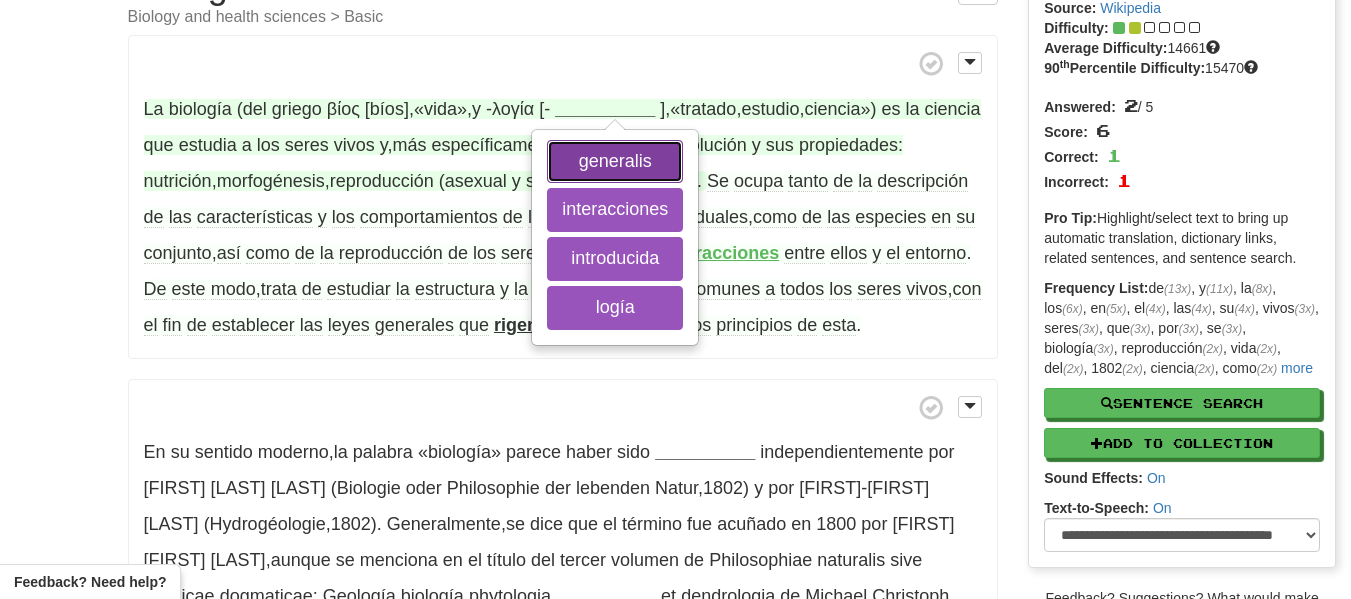 click on "generalis" at bounding box center (615, 162) 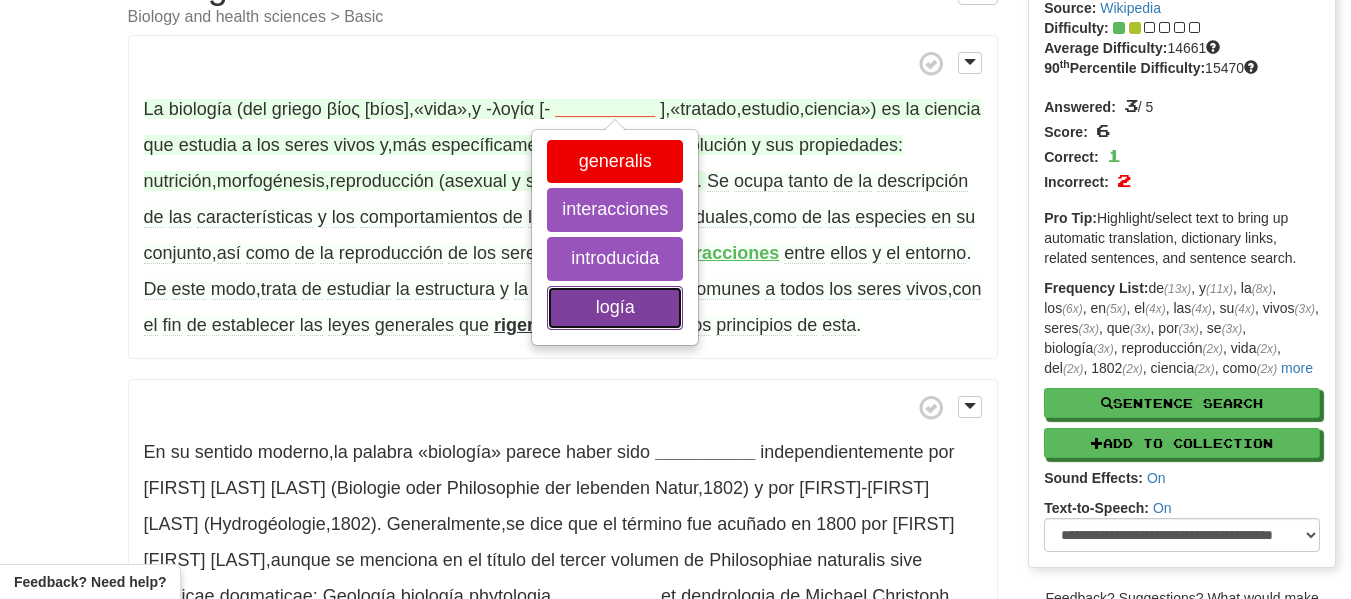 click on "logía" at bounding box center [615, 308] 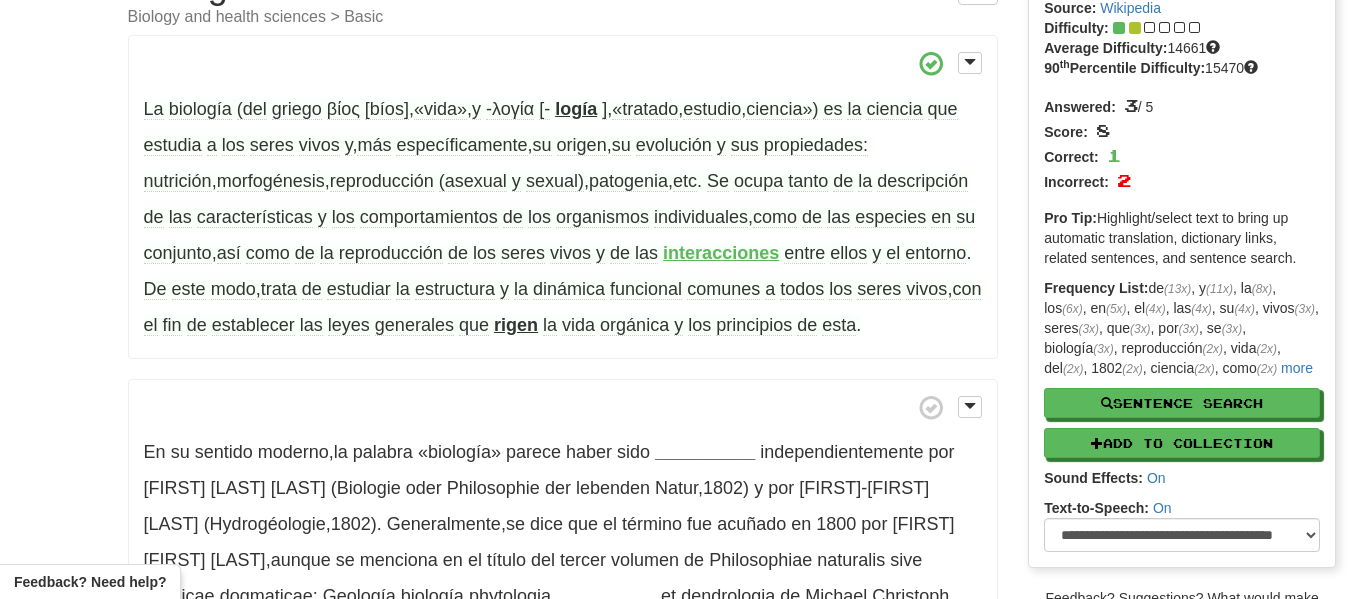 click on "logía" at bounding box center [576, 109] 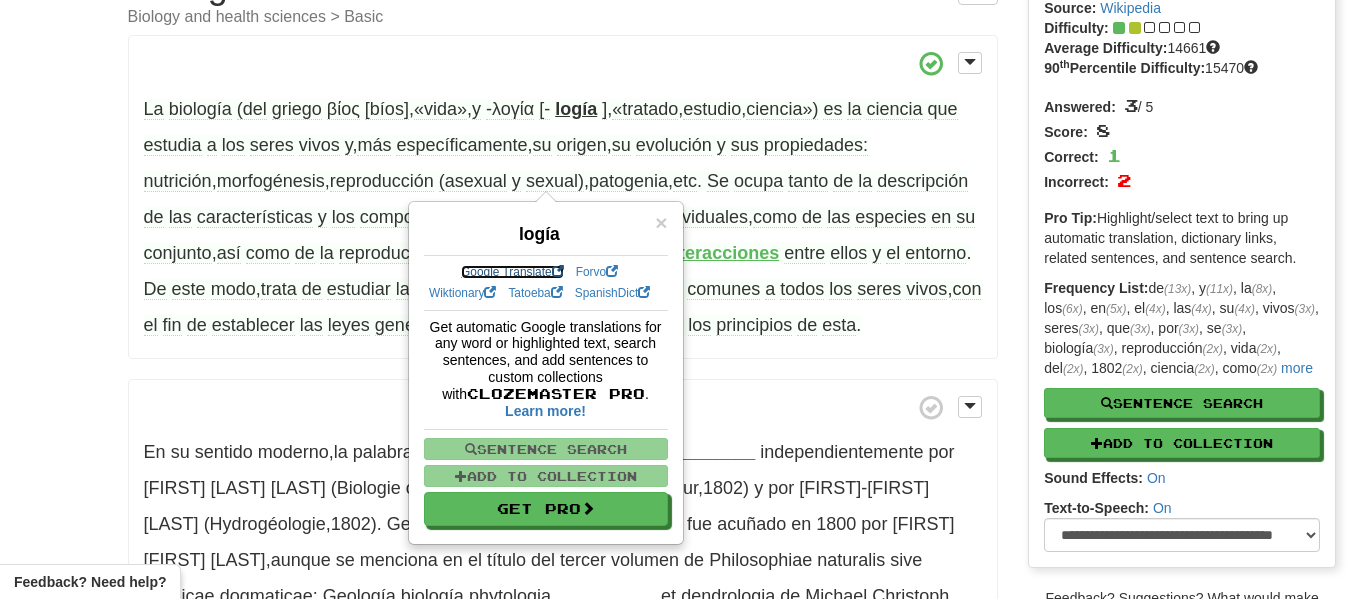 click at bounding box center (558, 272) 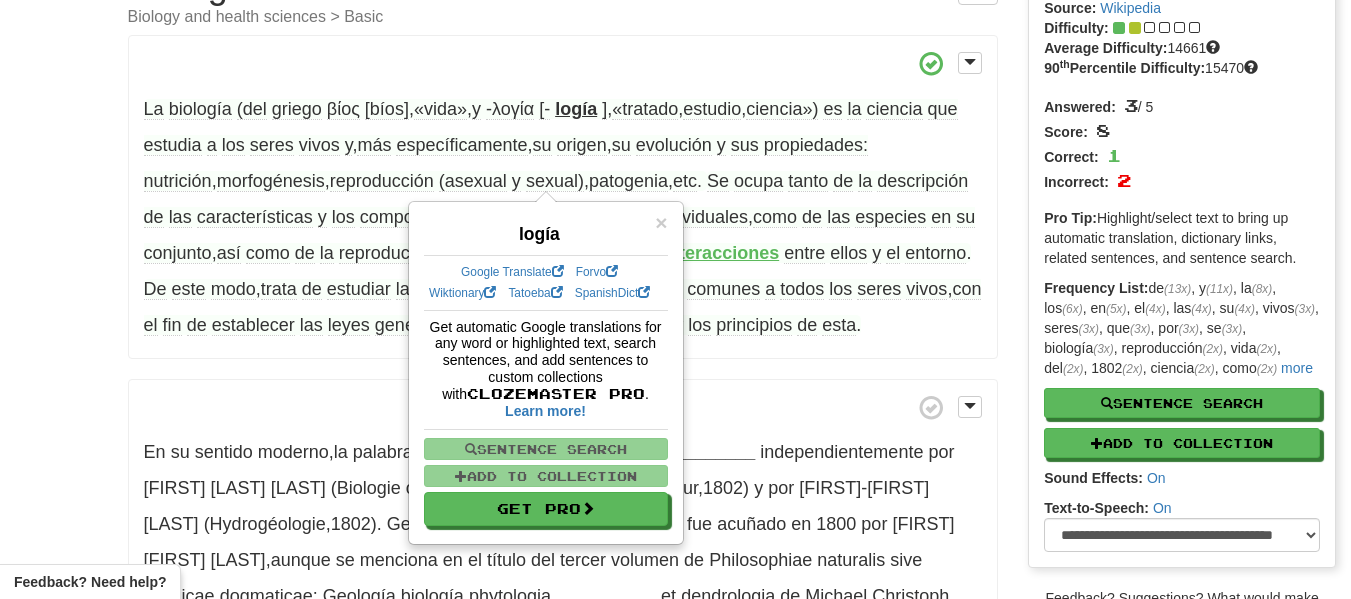 click on "su" at bounding box center [965, 217] 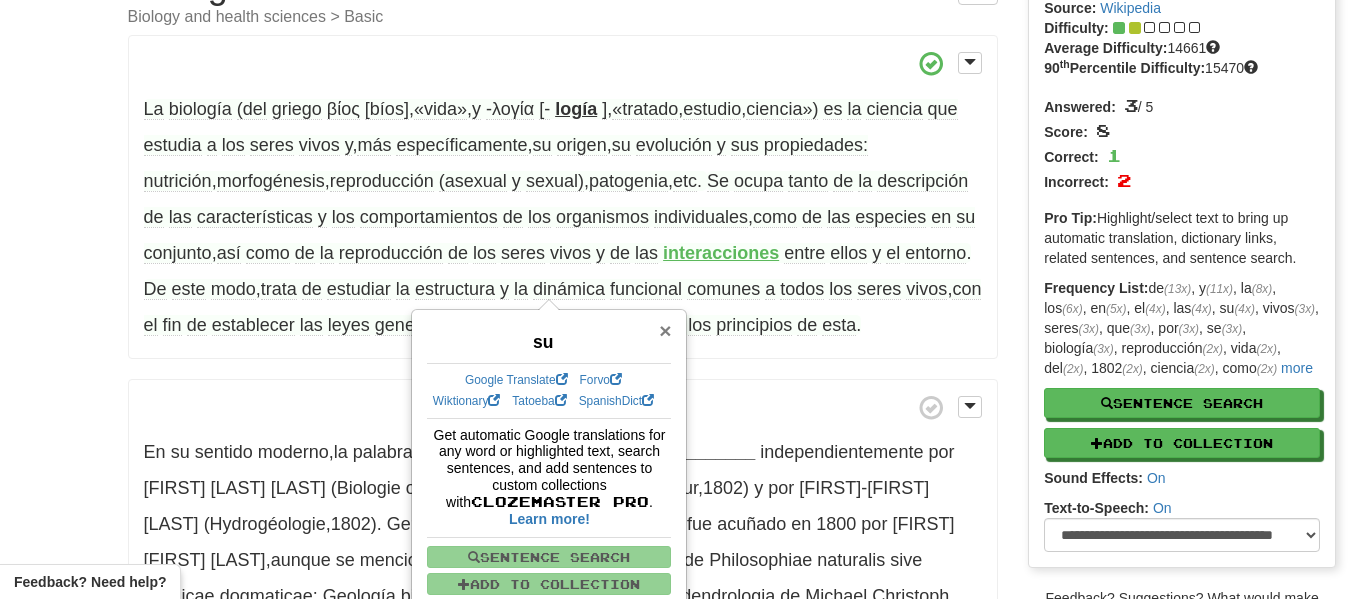 click on "×" at bounding box center (665, 330) 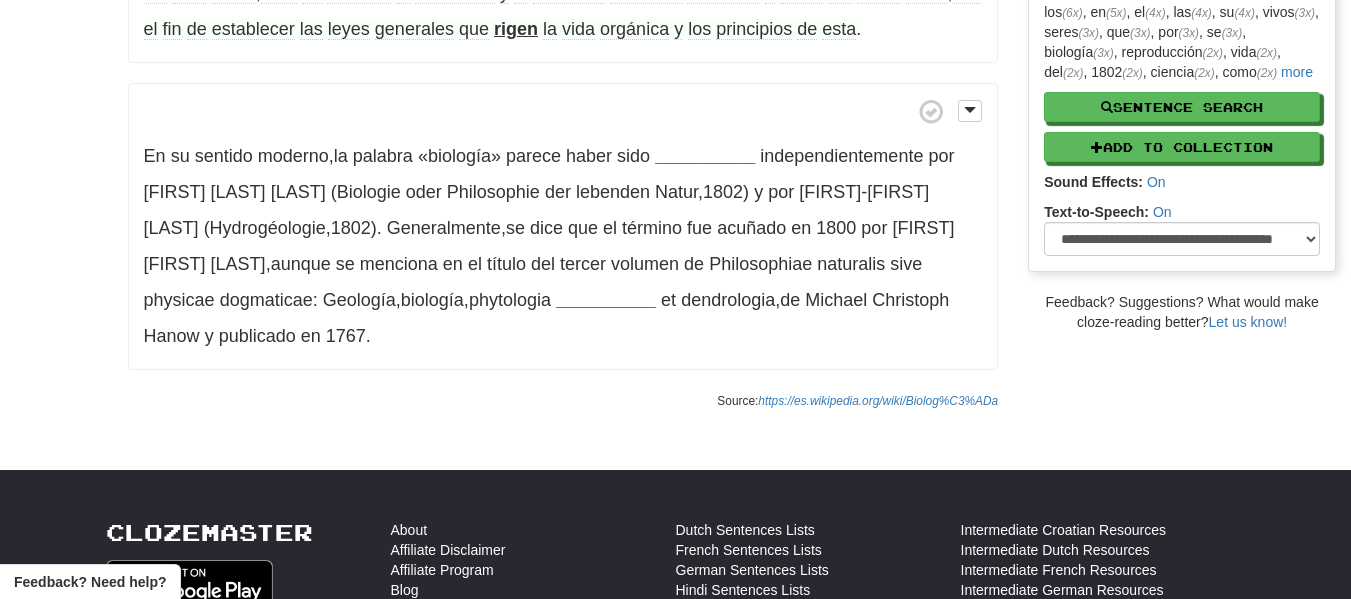 scroll, scrollTop: 415, scrollLeft: 0, axis: vertical 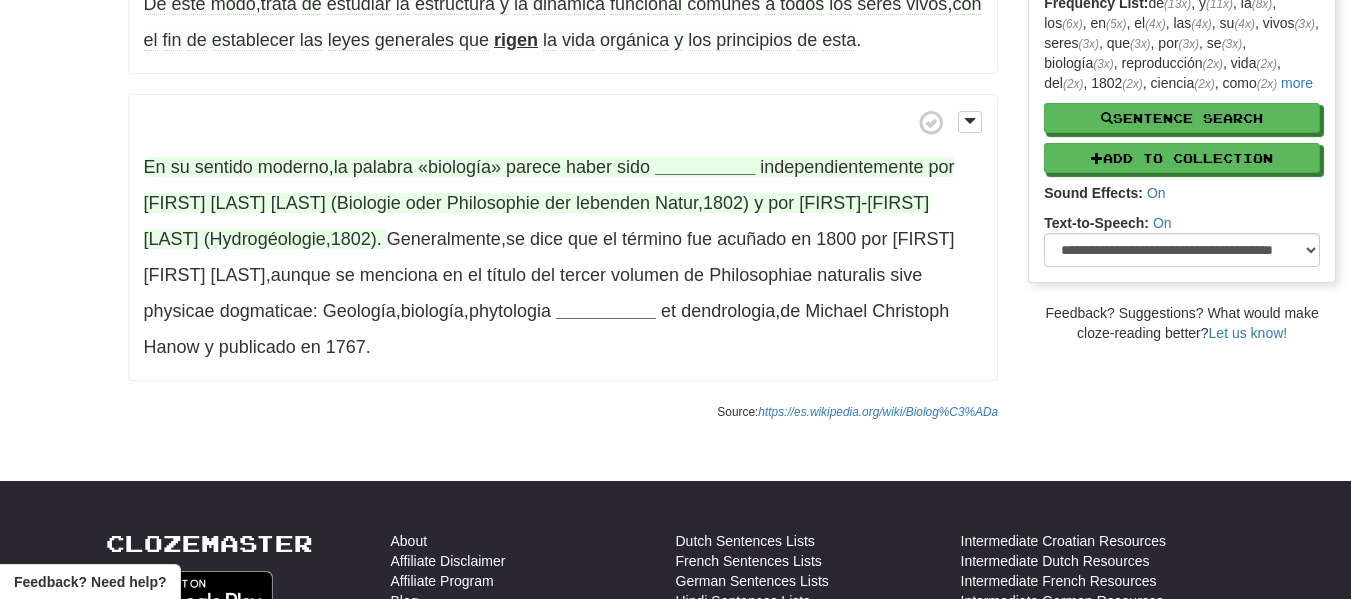 click on "palabra" at bounding box center (383, 167) 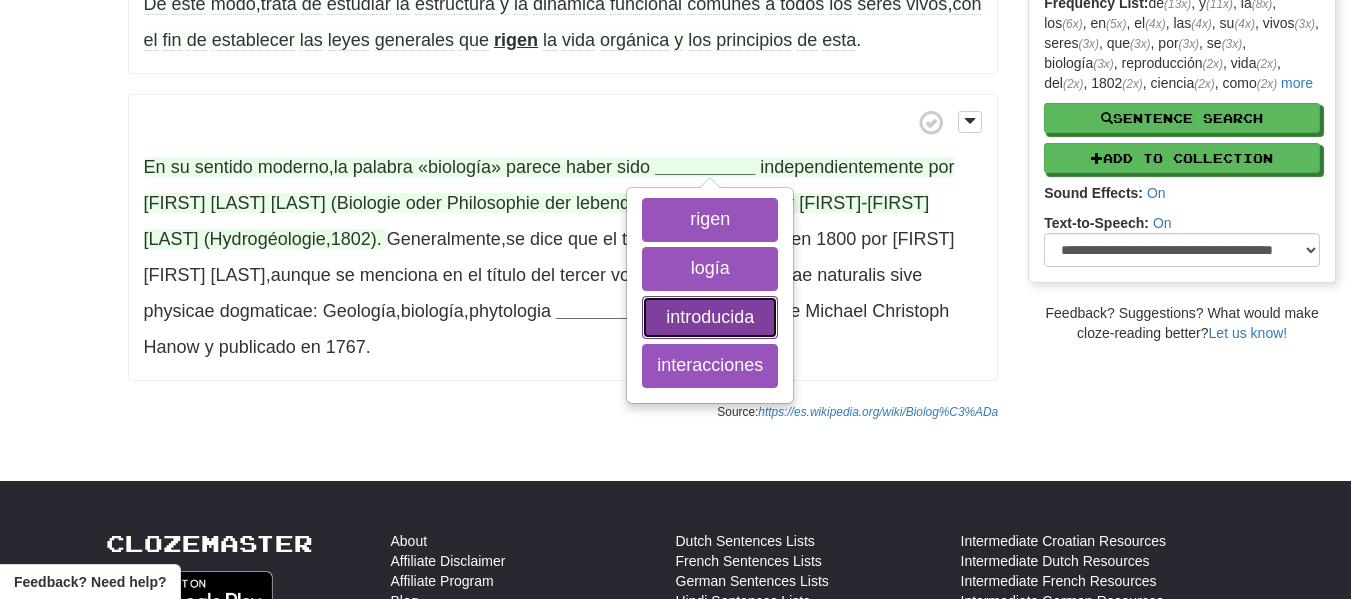 click on "introducida" at bounding box center [710, 318] 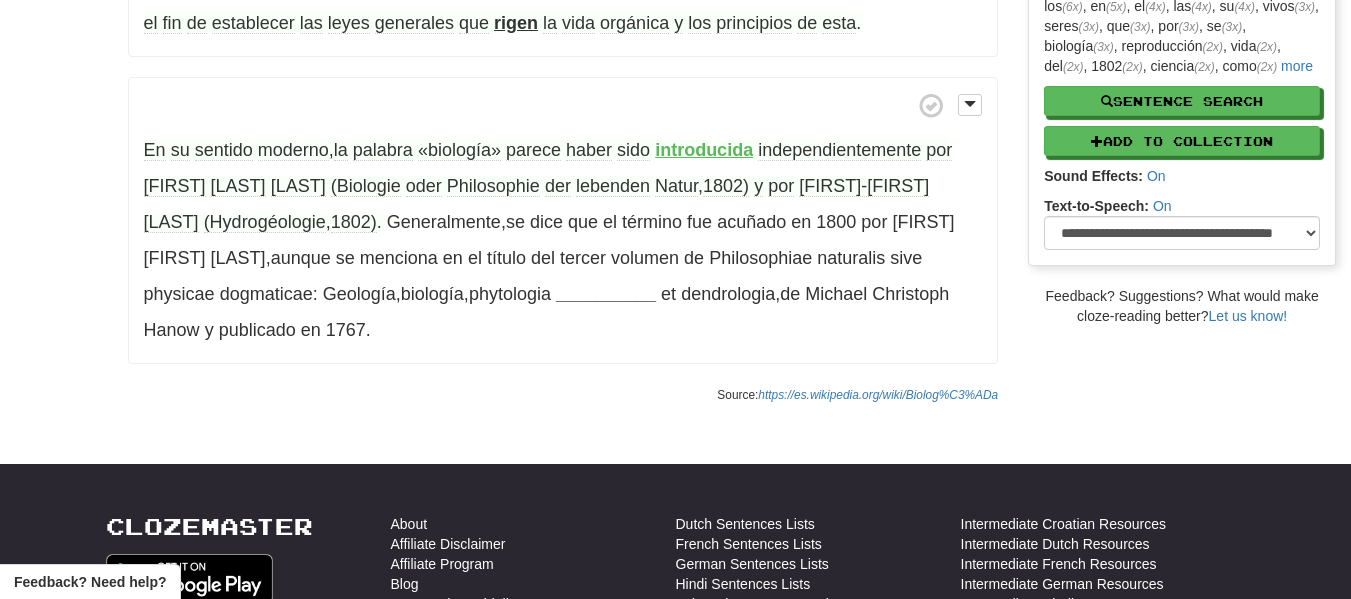 scroll, scrollTop: 433, scrollLeft: 0, axis: vertical 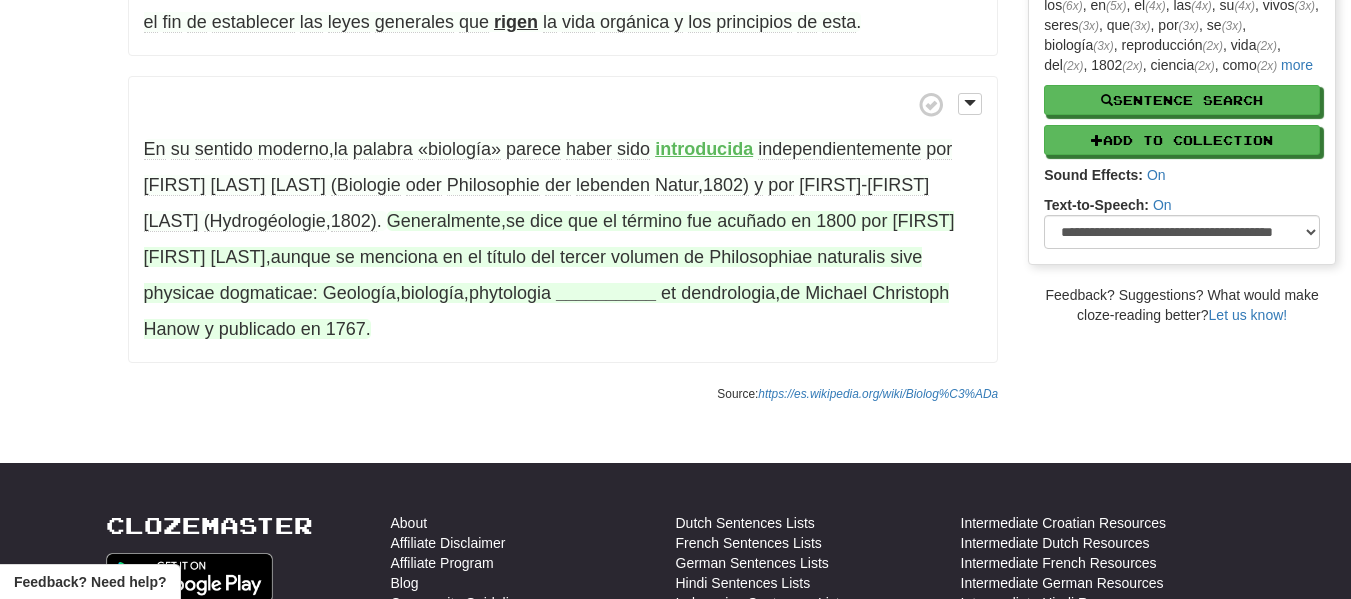 click on "__________" at bounding box center [606, 293] 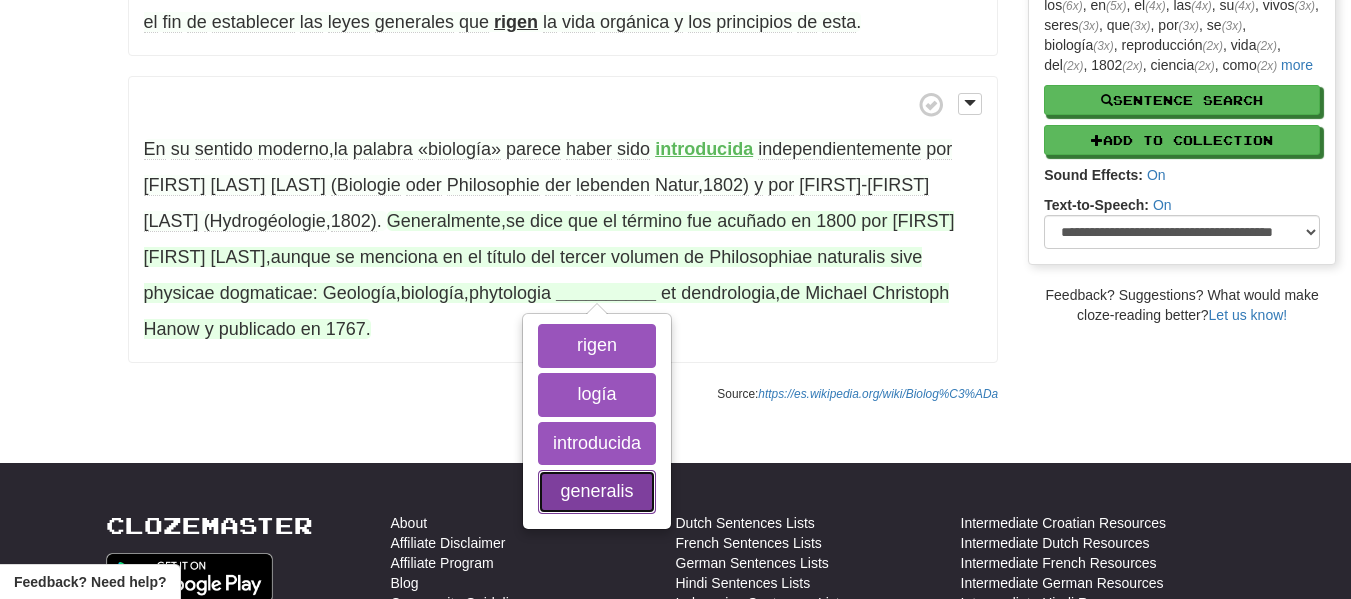 click on "generalis" at bounding box center [597, 492] 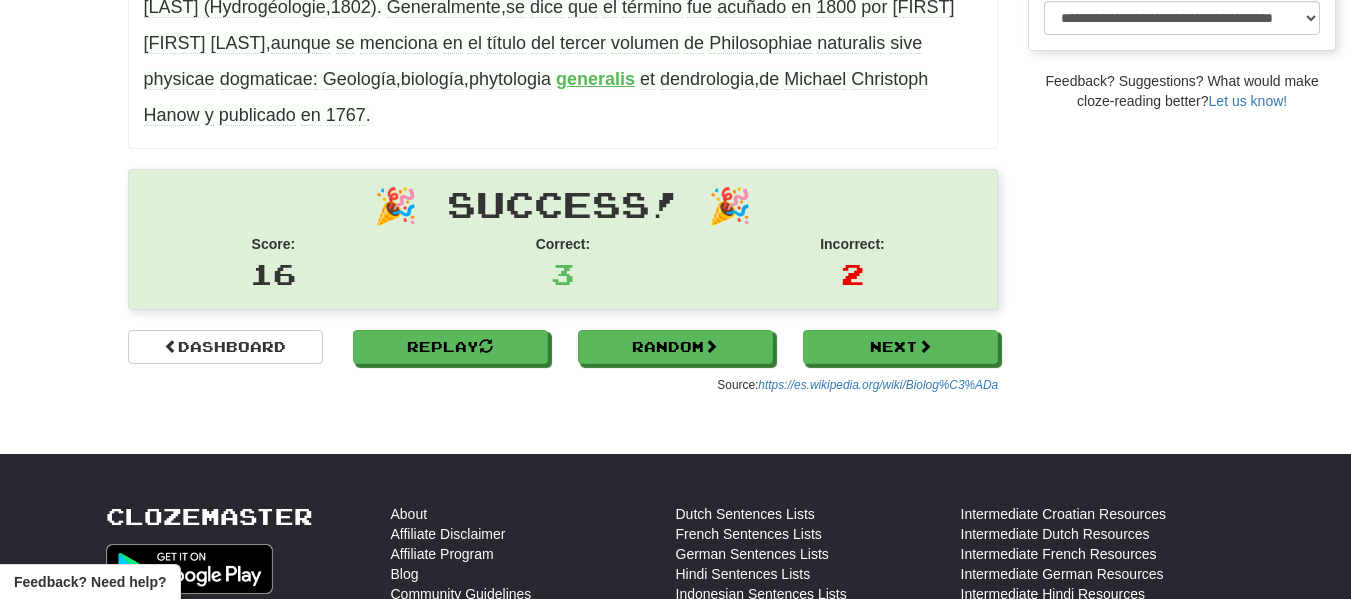 scroll, scrollTop: 668, scrollLeft: 0, axis: vertical 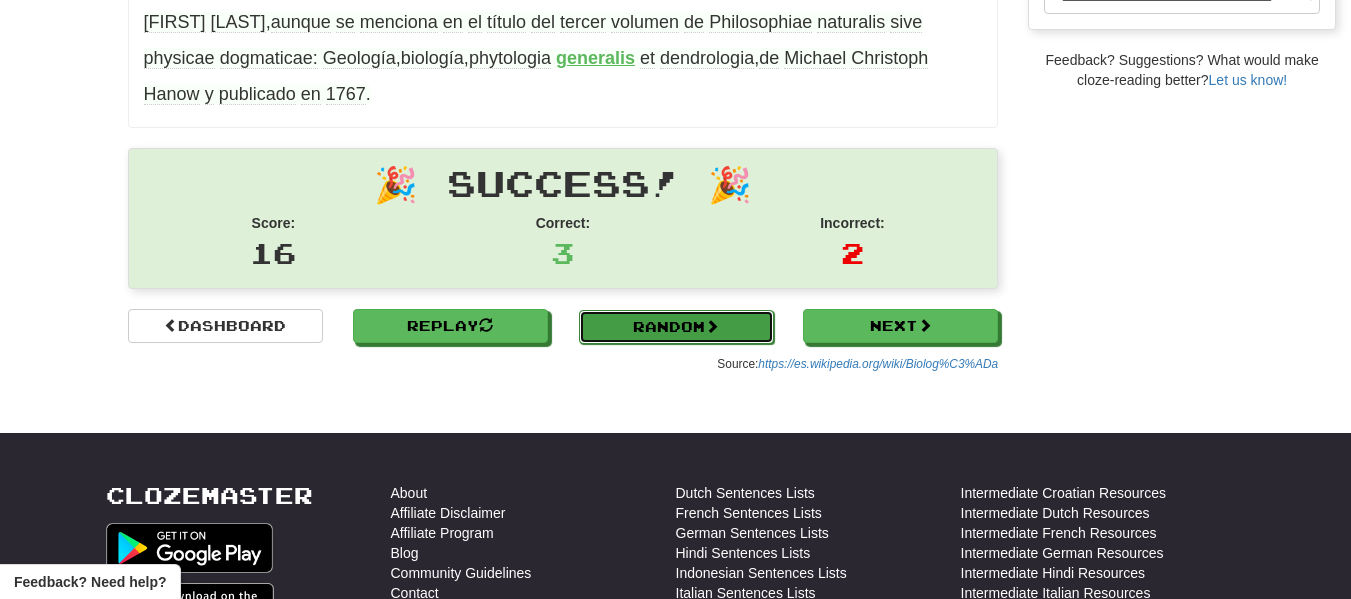 click on "Random" at bounding box center (676, 327) 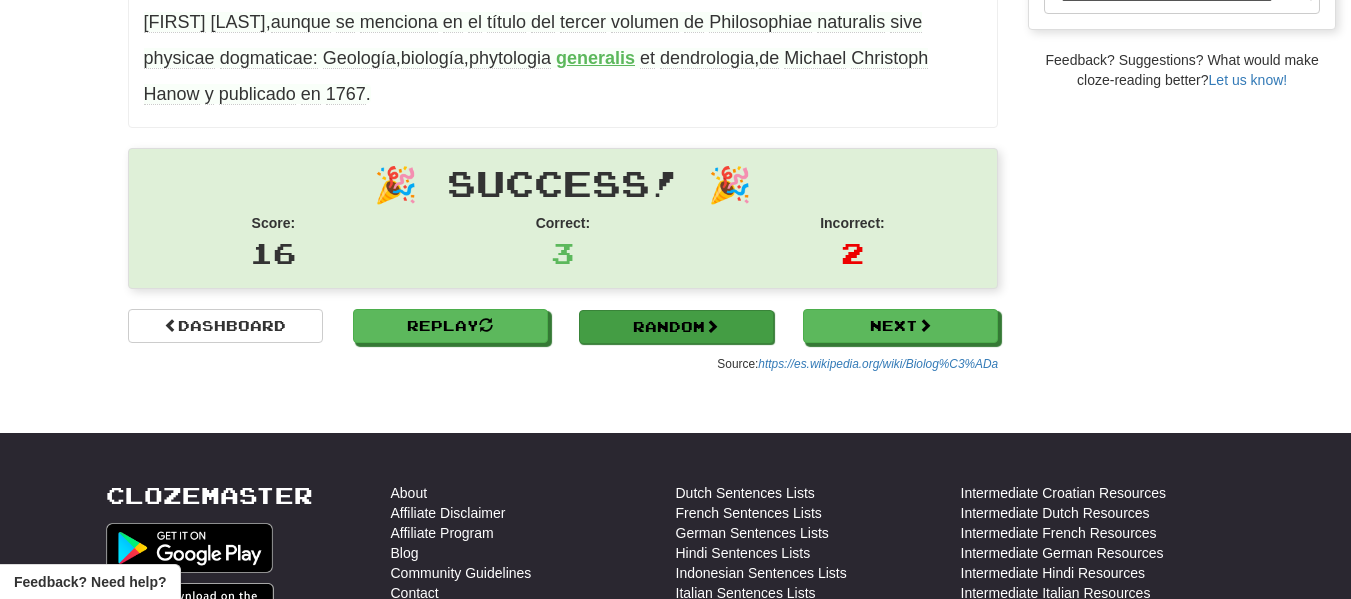 scroll, scrollTop: 704, scrollLeft: 0, axis: vertical 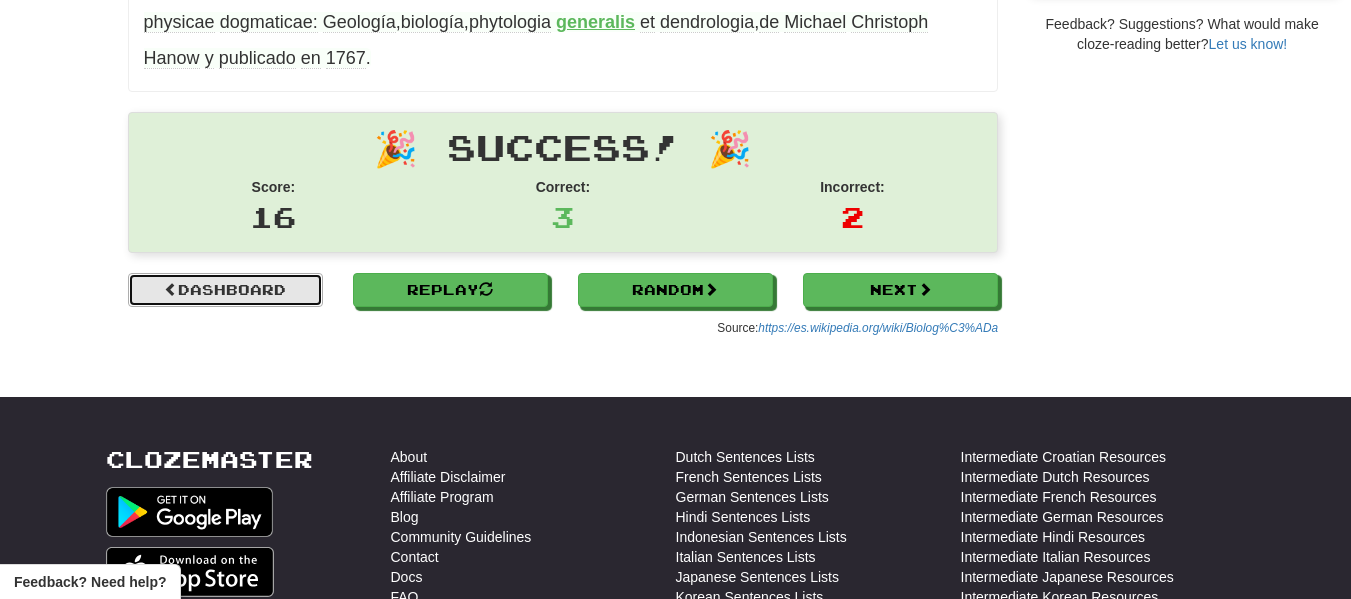 click on "Dashboard" at bounding box center [225, 290] 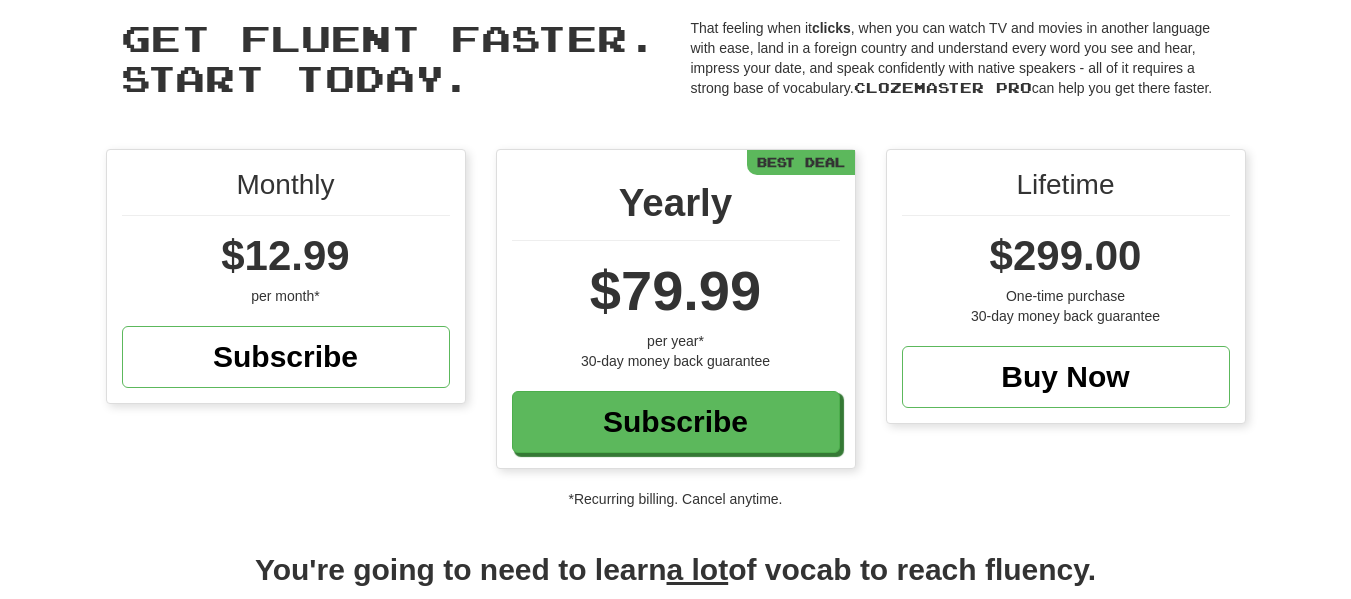 scroll, scrollTop: 94, scrollLeft: 0, axis: vertical 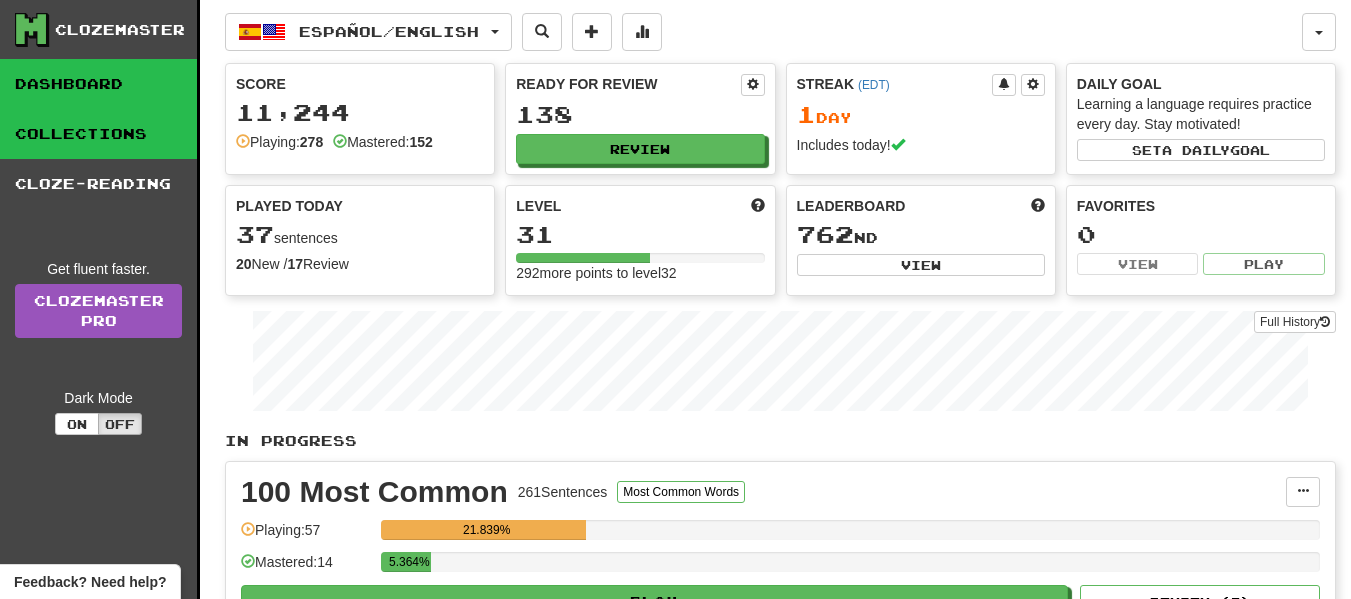 click on "Collections" at bounding box center [98, 134] 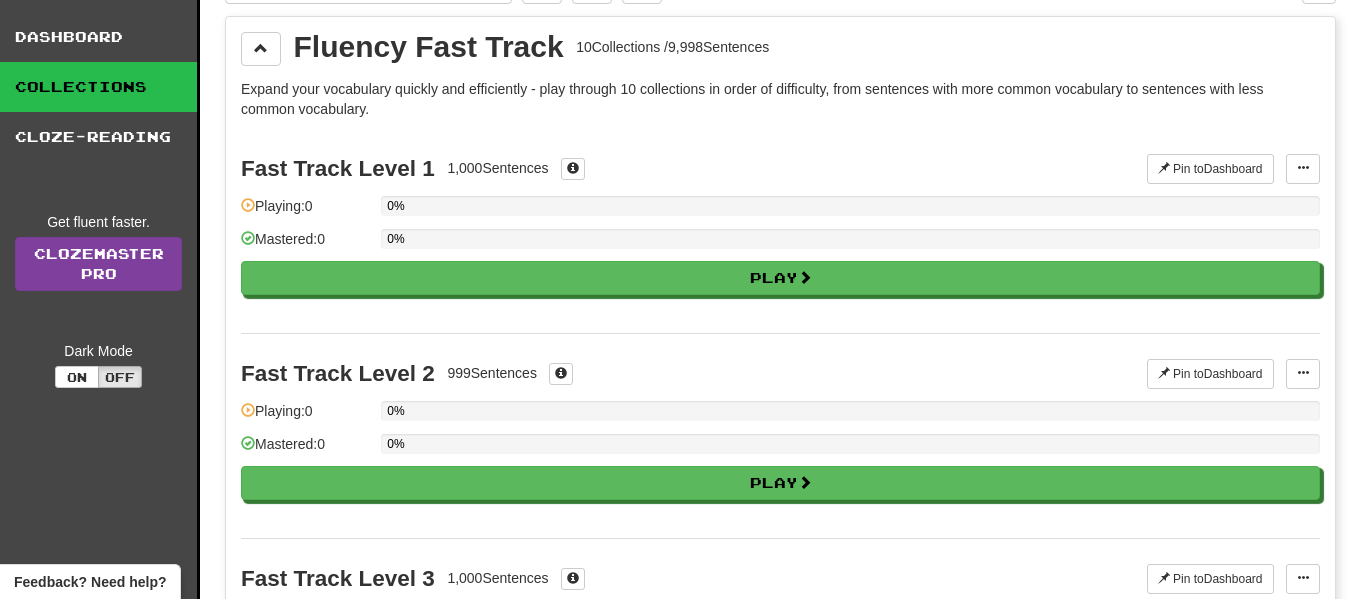 scroll, scrollTop: 46, scrollLeft: 0, axis: vertical 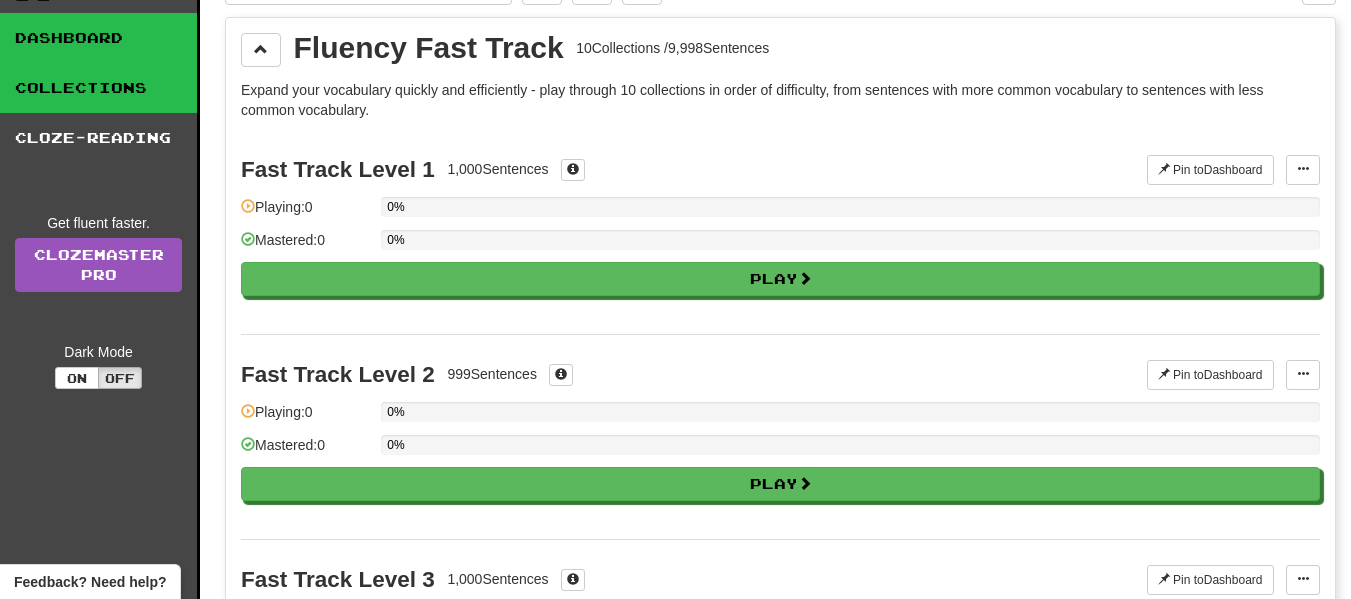 click on "Dashboard" at bounding box center (98, 38) 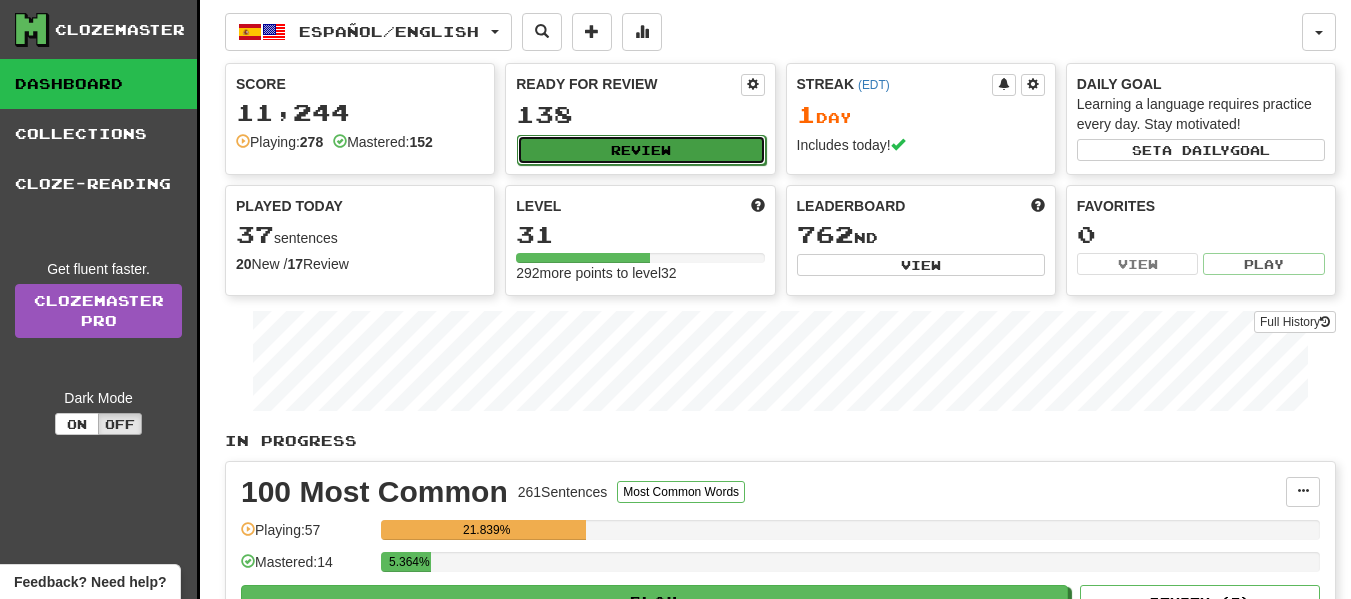 click on "Review" at bounding box center (641, 150) 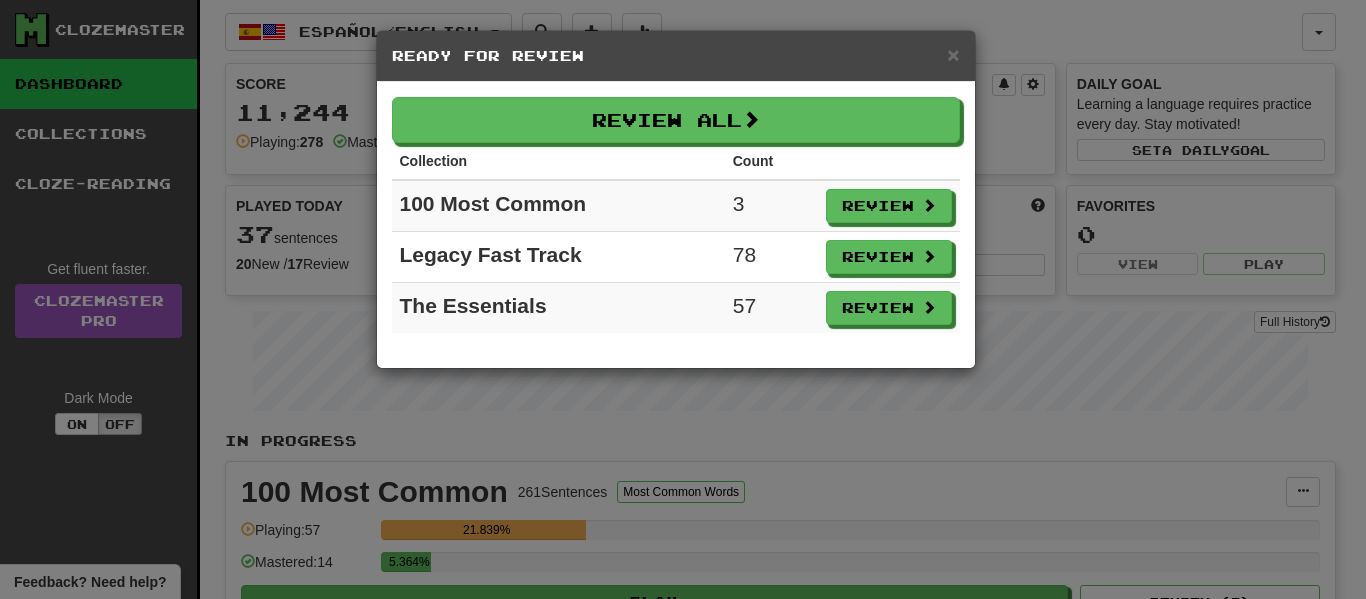 click on "× Ready for Review Review All  Collection Count 100 Most Common 3 Review Legacy Fast Track 78 Review The Essentials 57 Review" at bounding box center [683, 299] 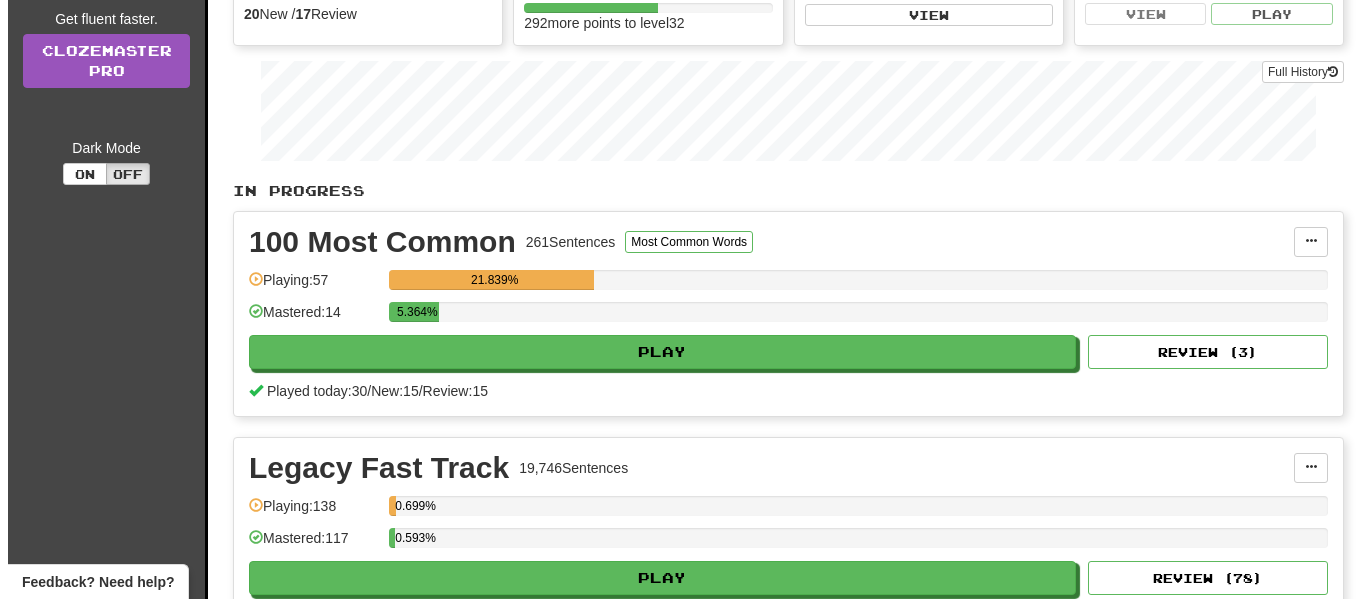 scroll, scrollTop: 257, scrollLeft: 0, axis: vertical 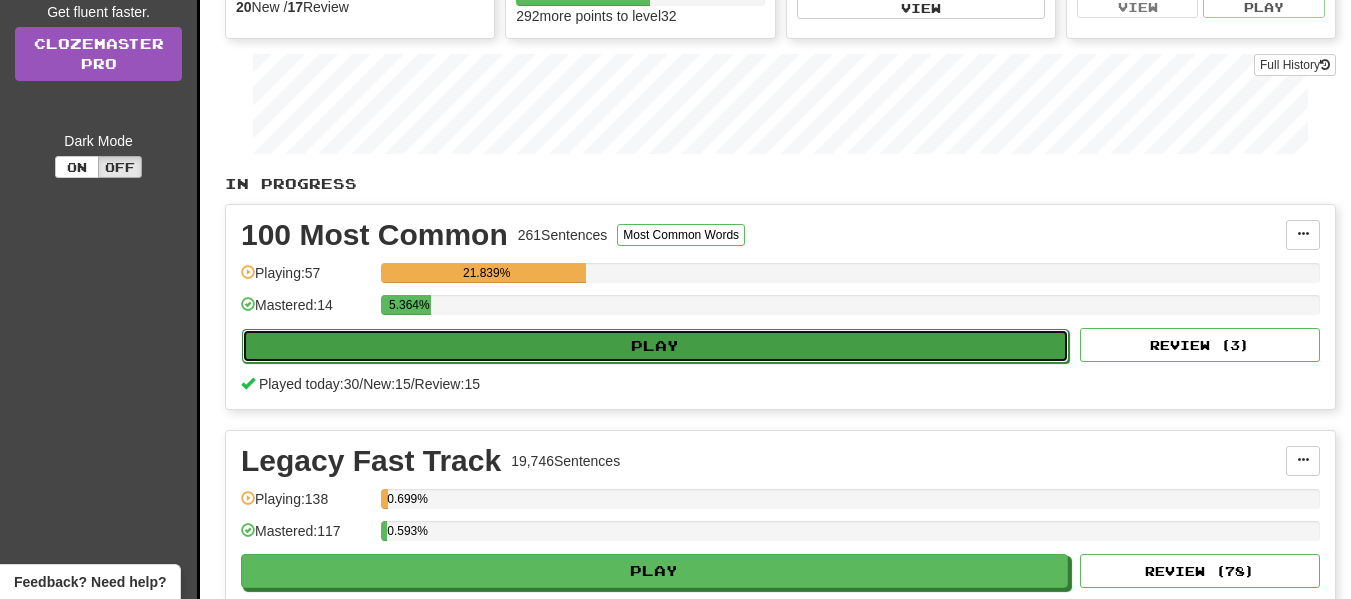 click on "Play" at bounding box center (655, 346) 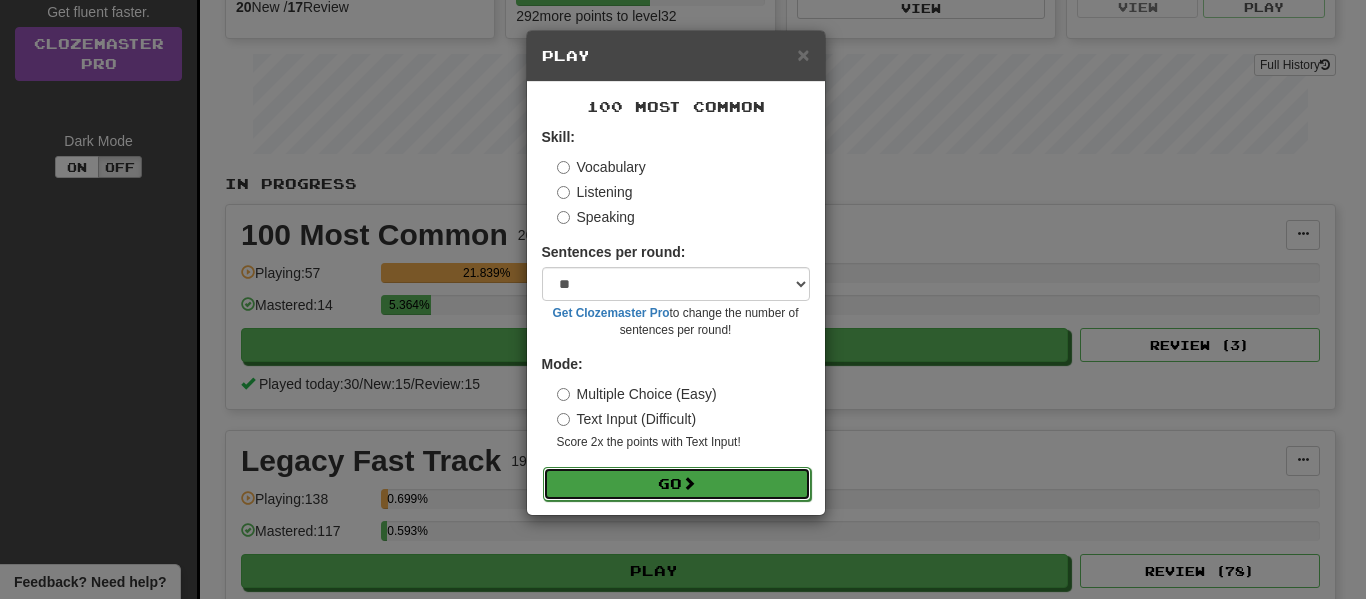 click at bounding box center [689, 483] 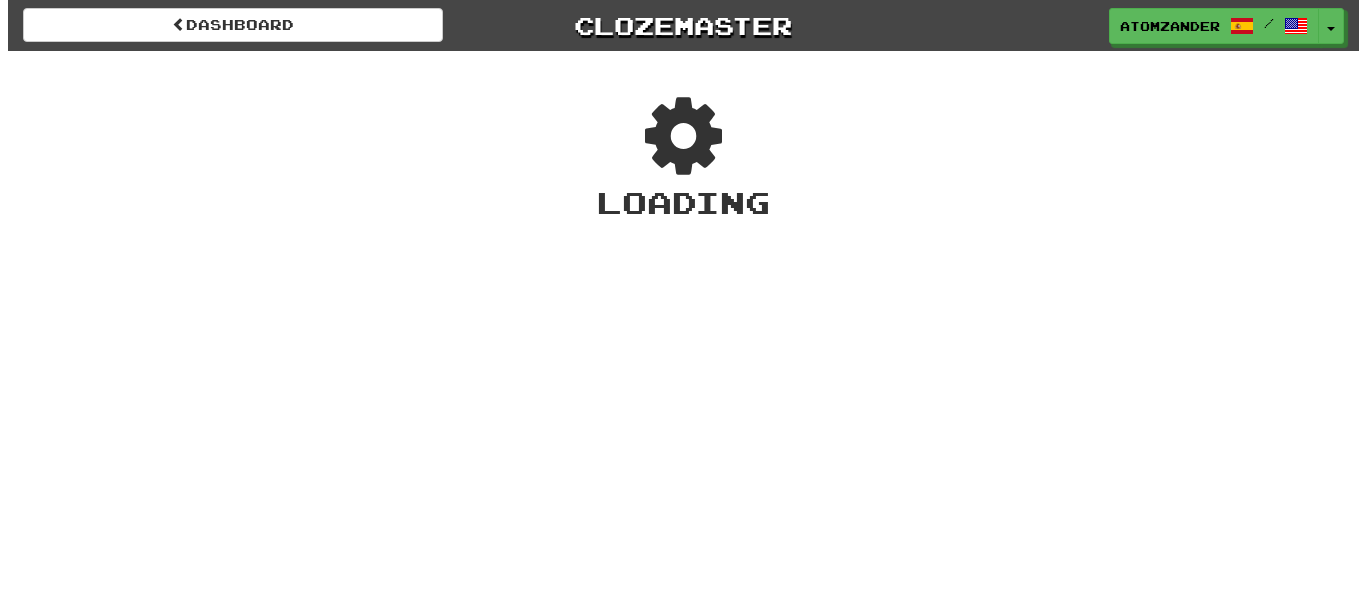 scroll, scrollTop: 0, scrollLeft: 0, axis: both 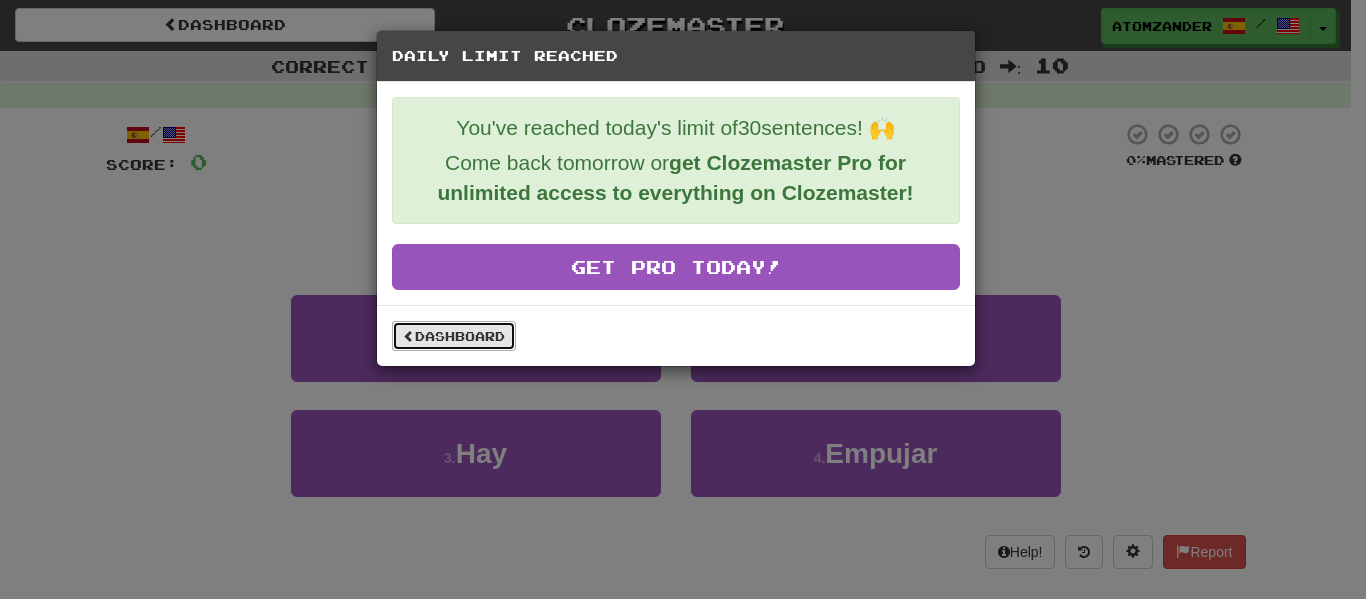 click on "Dashboard" at bounding box center (454, 336) 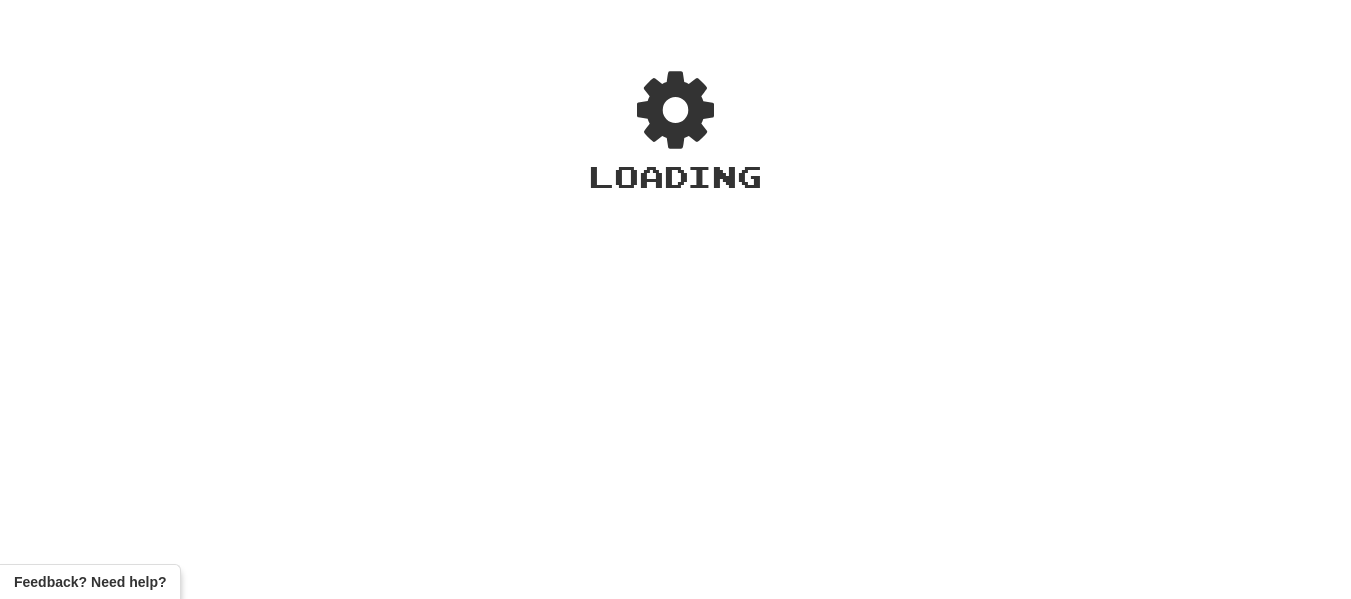 scroll, scrollTop: 0, scrollLeft: 0, axis: both 